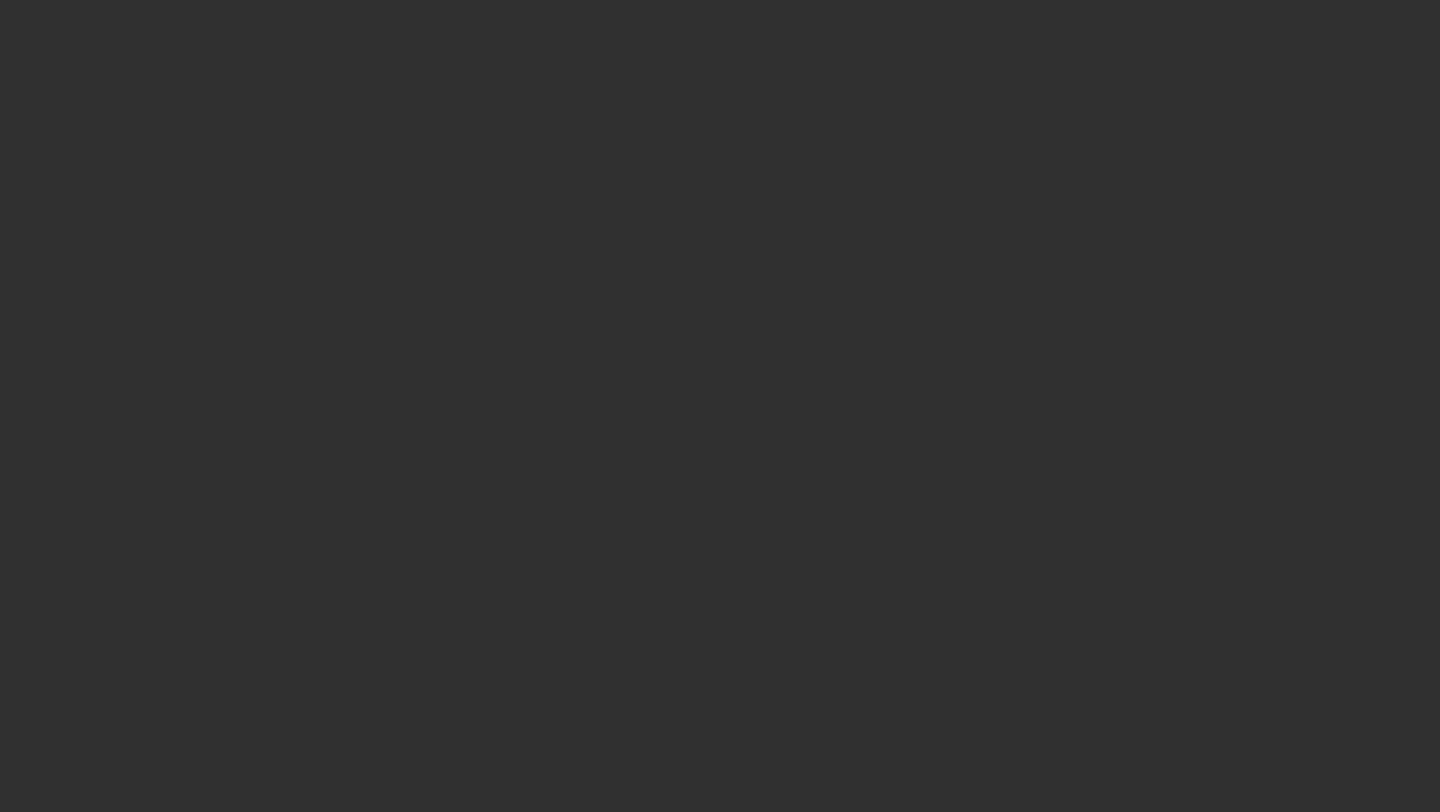 scroll, scrollTop: 0, scrollLeft: 0, axis: both 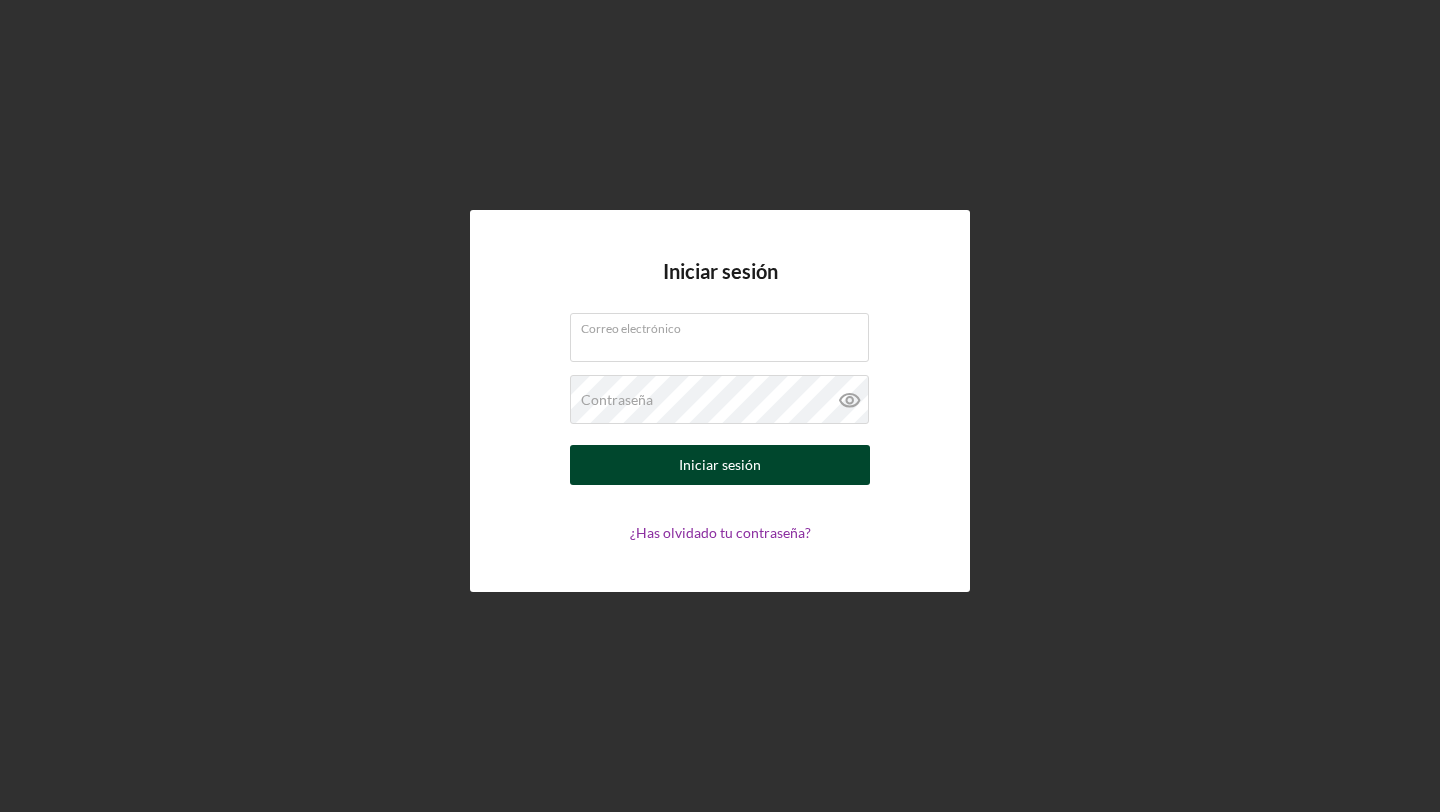 type on "[EMAIL]" 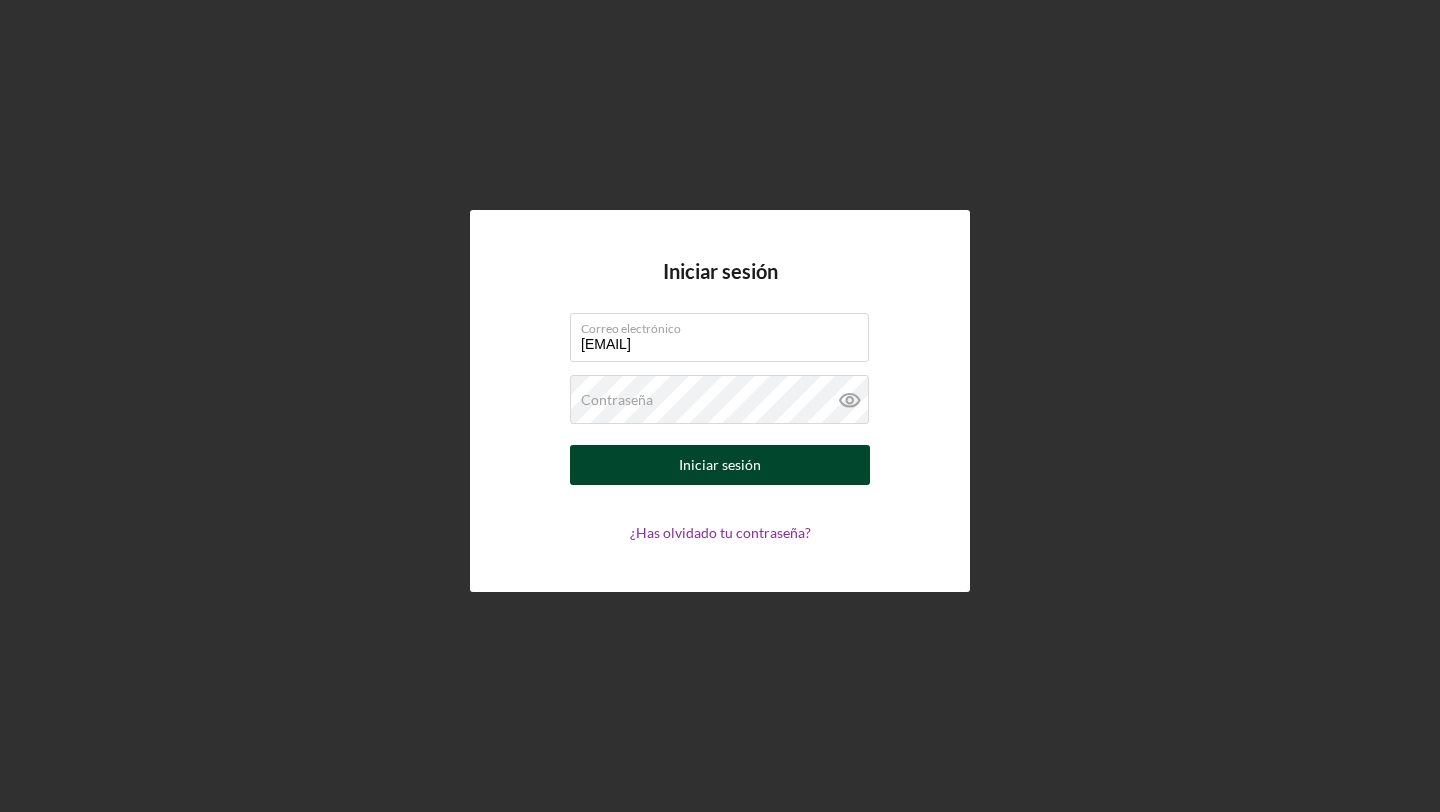 click on "Iniciar sesión" at bounding box center [720, 465] 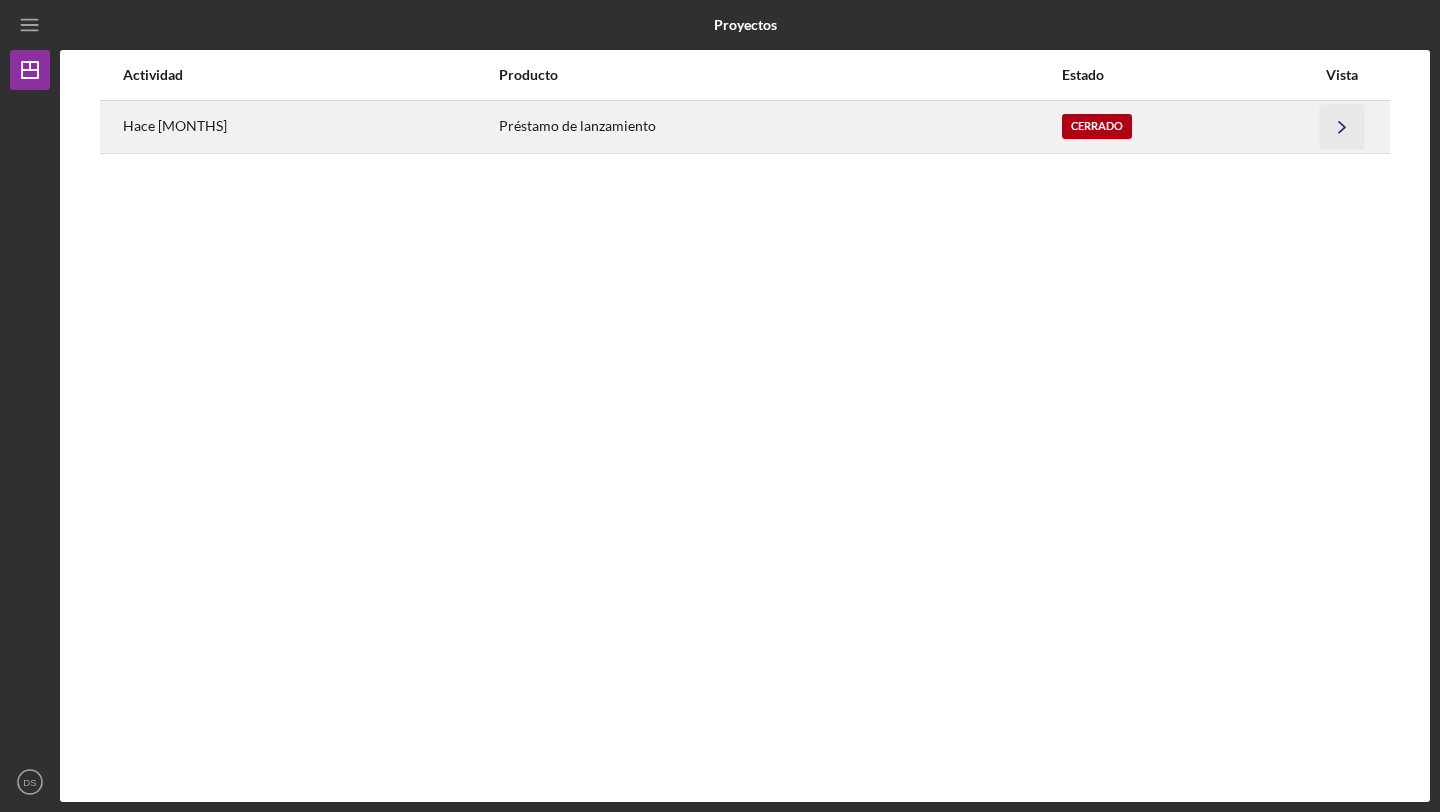 click on "Icon/Navigate" 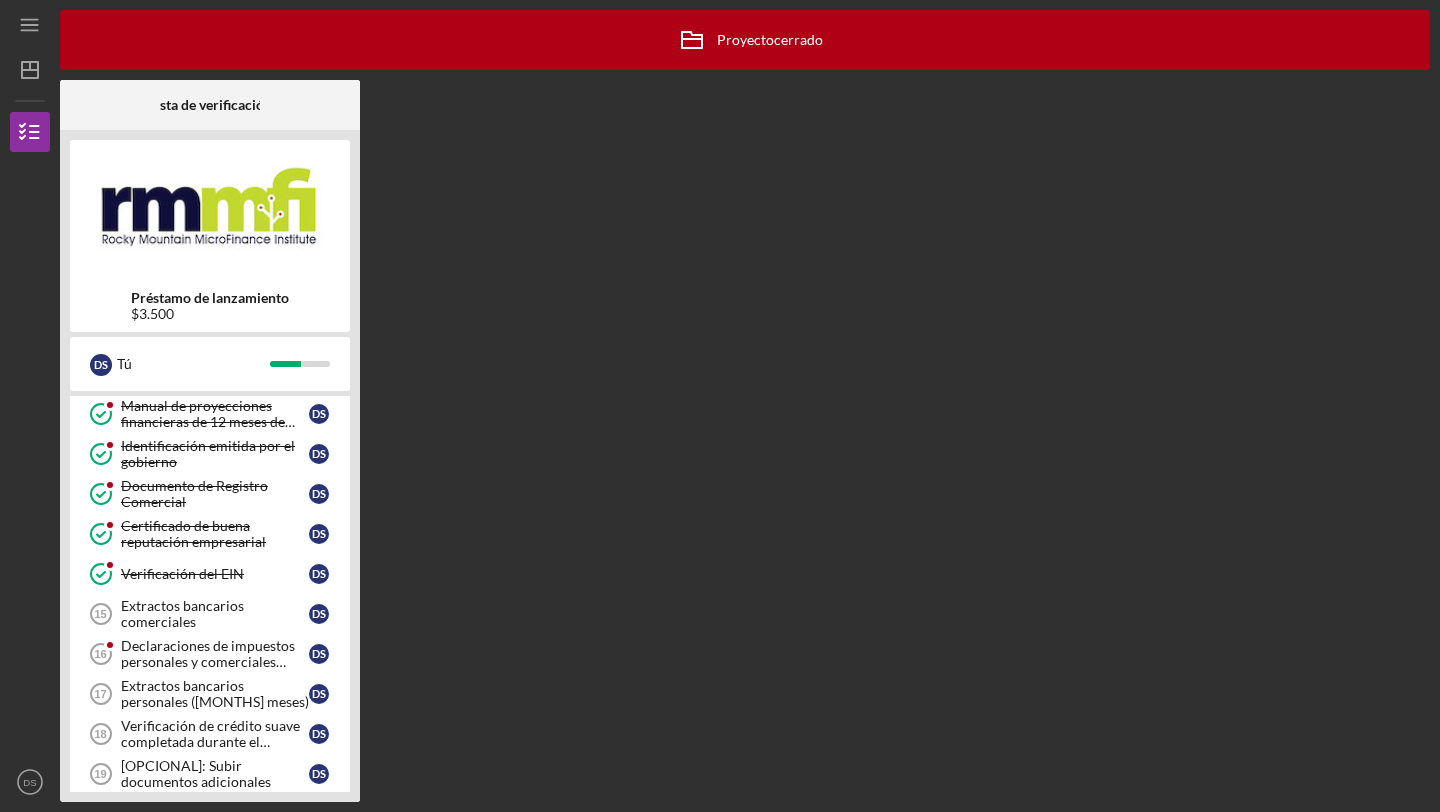 scroll, scrollTop: 253, scrollLeft: 0, axis: vertical 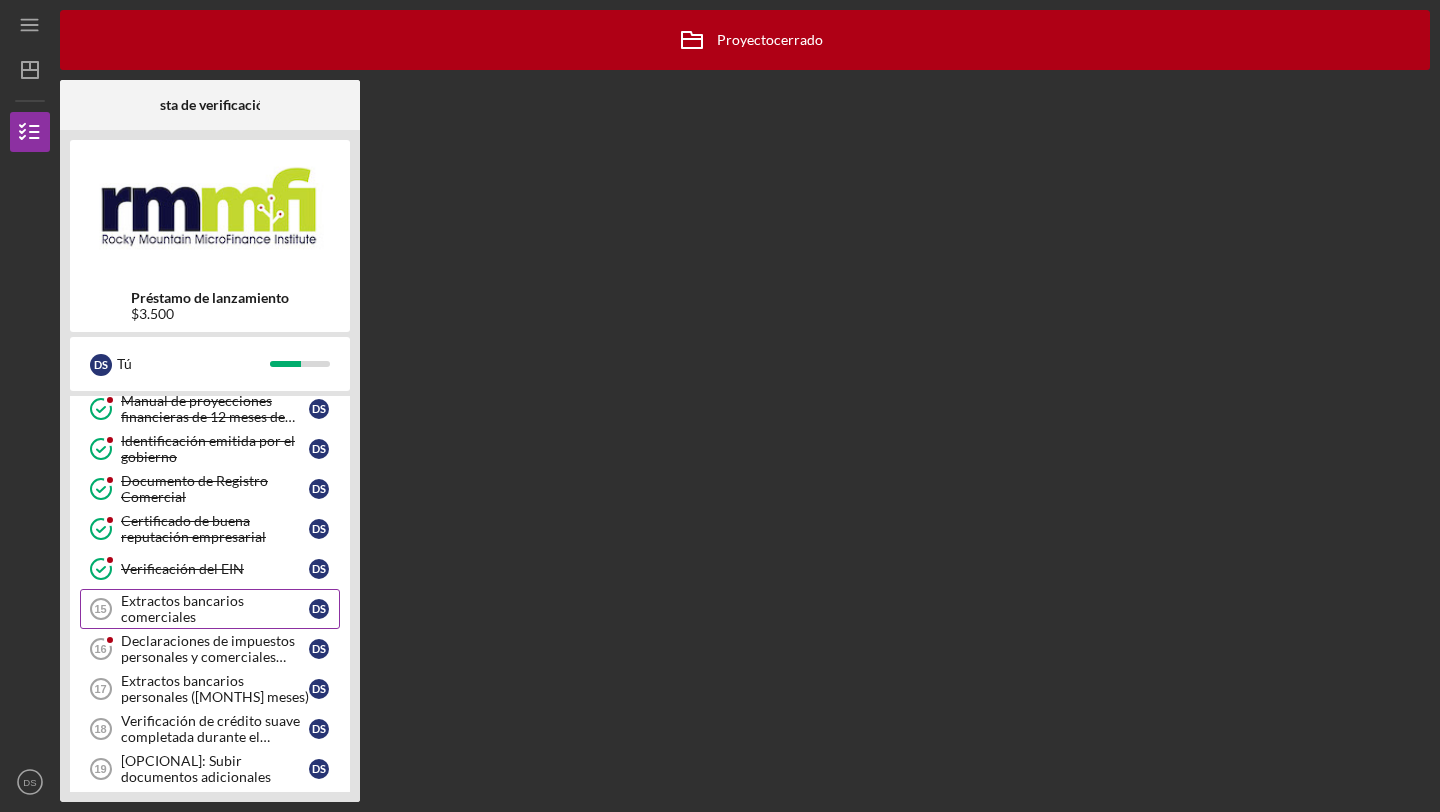 click on "15" 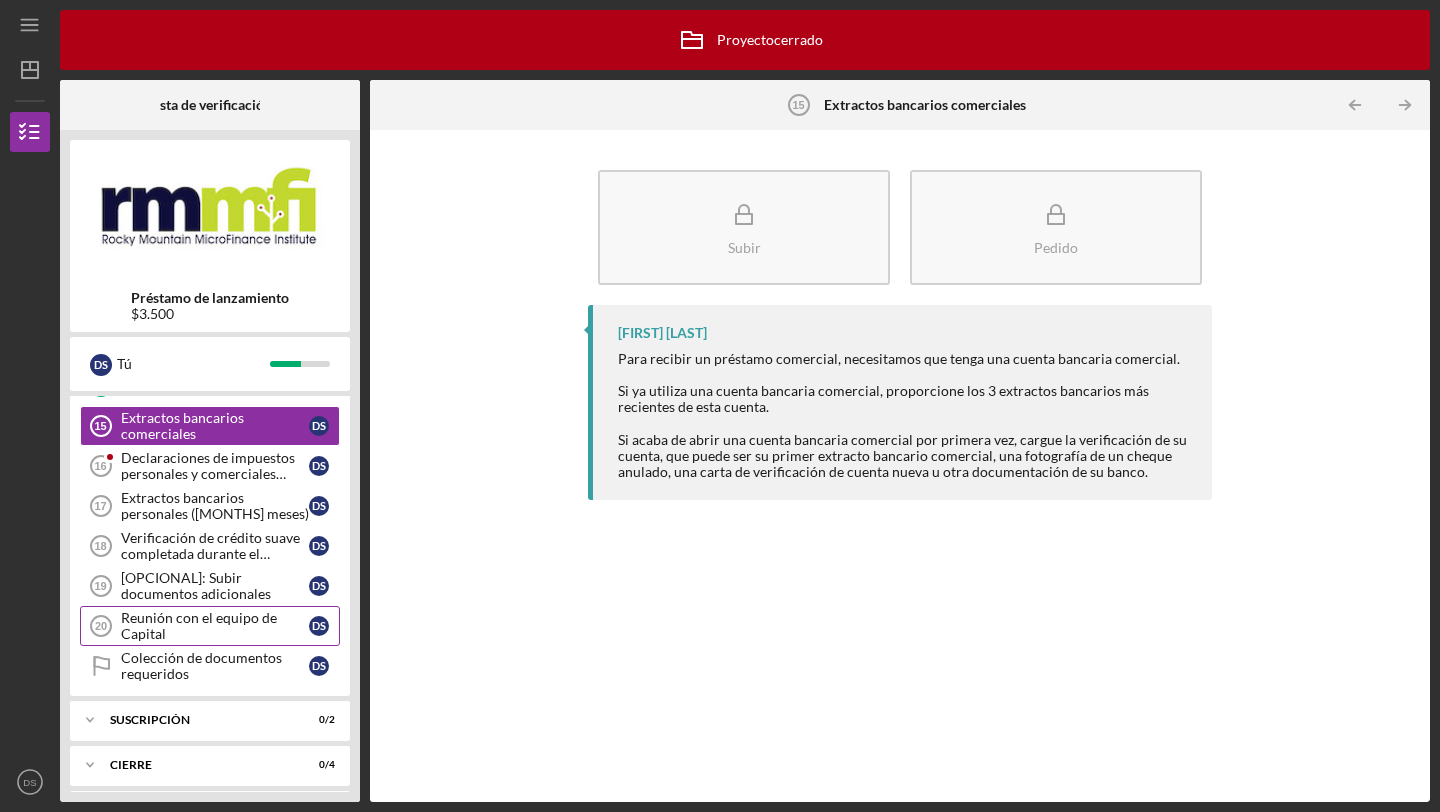 scroll, scrollTop: 485, scrollLeft: 0, axis: vertical 